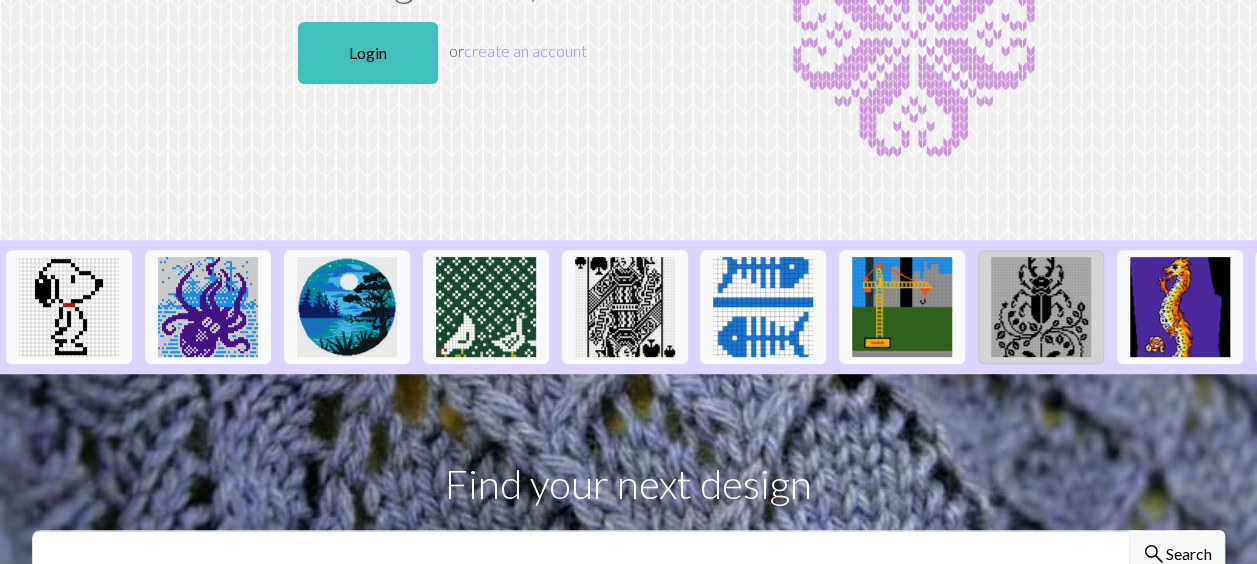 scroll, scrollTop: 0, scrollLeft: 0, axis: both 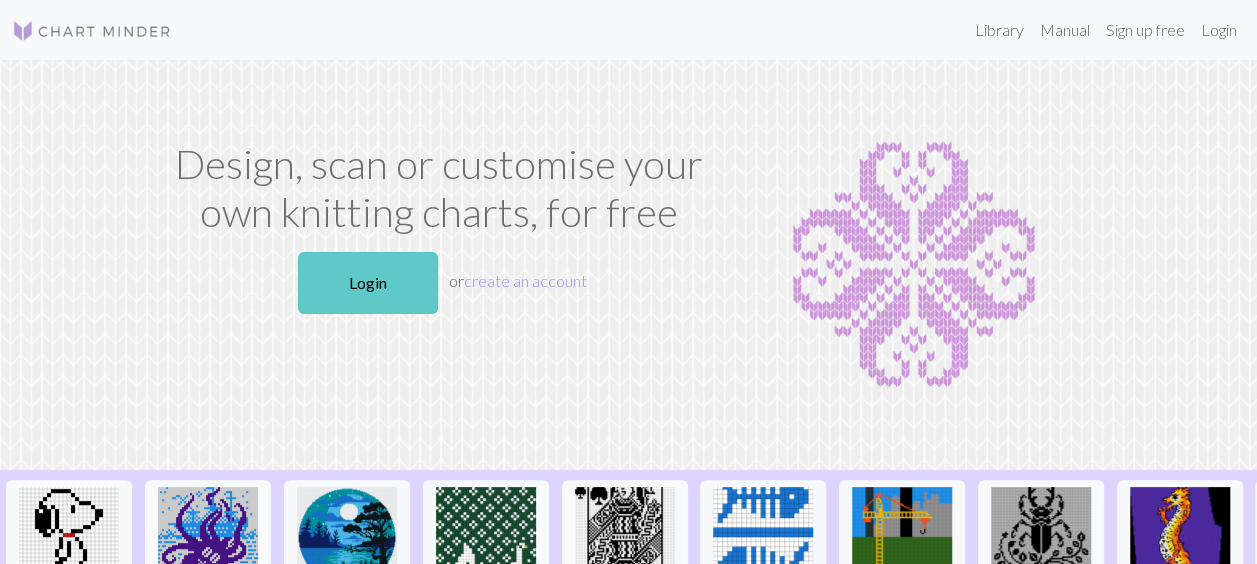 click on "Login" at bounding box center [368, 283] 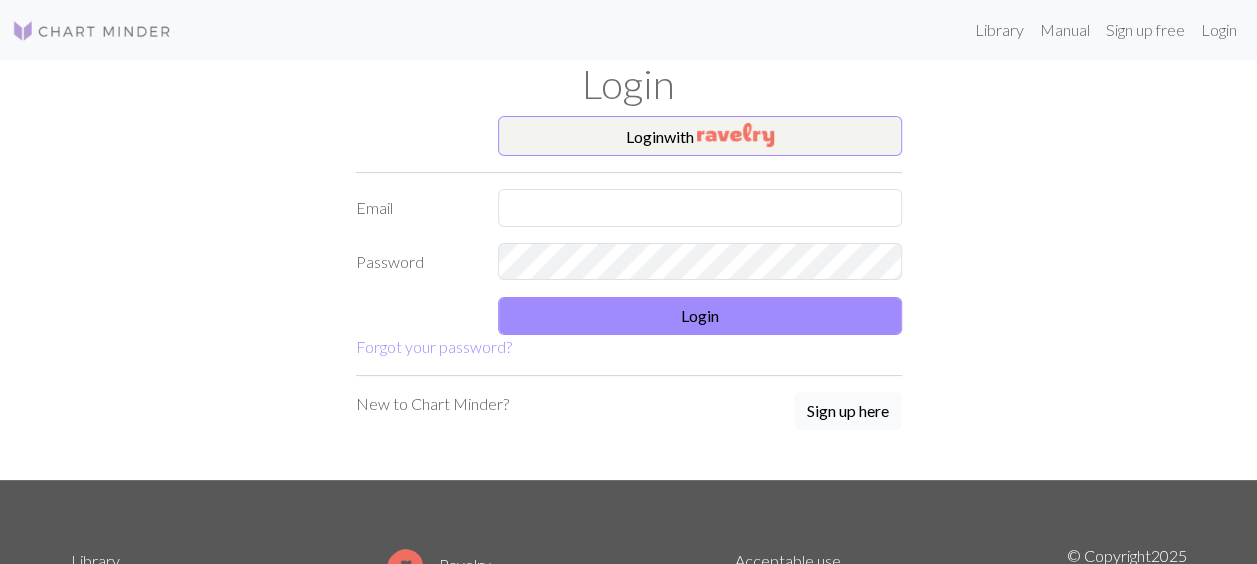click on "Sign up here" at bounding box center (848, 411) 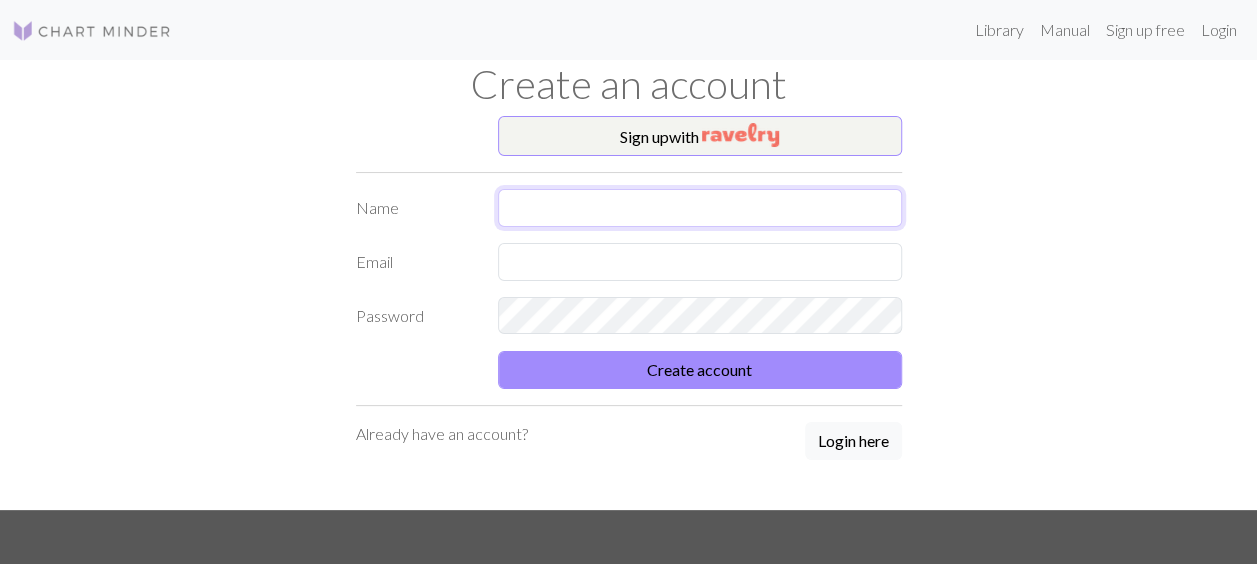 click at bounding box center (700, 208) 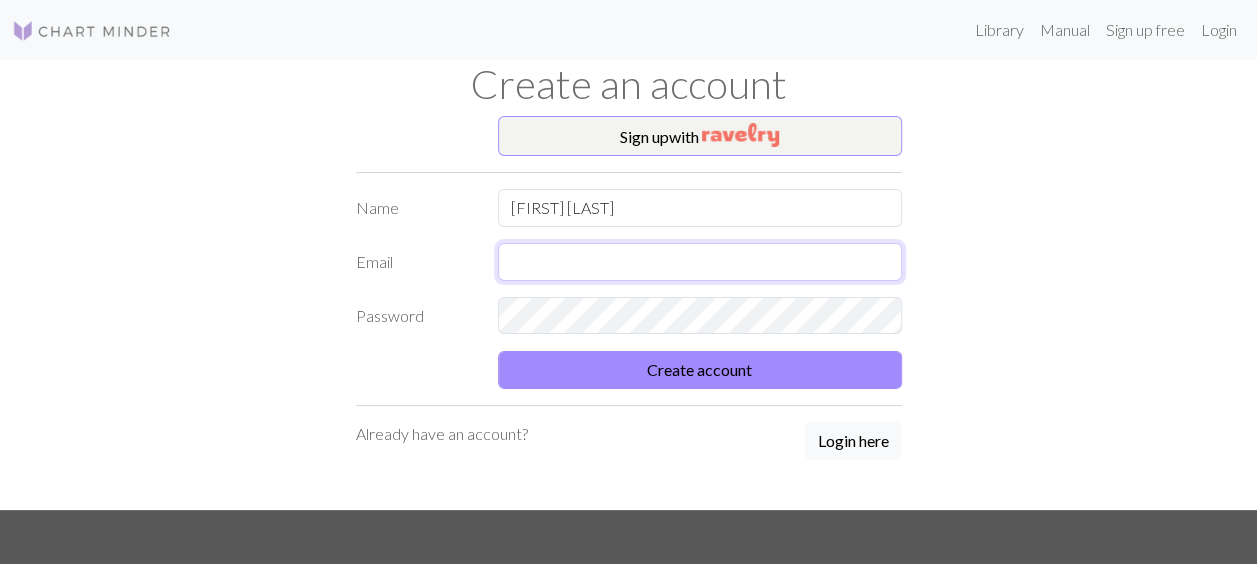 type on "[EMAIL]" 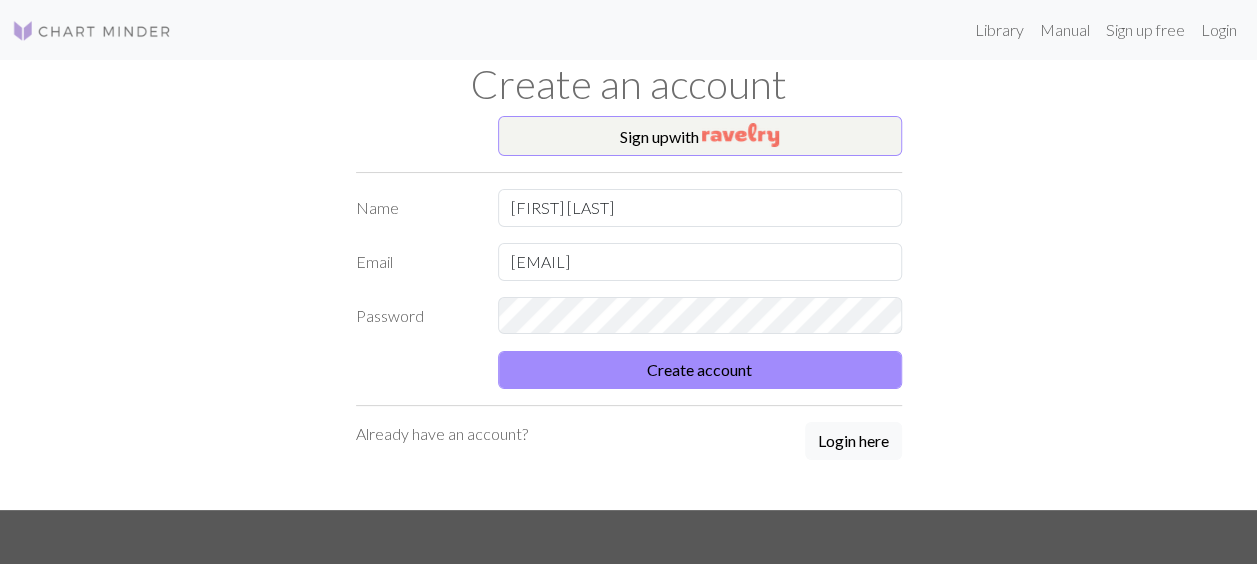click on "Sign up  with   Name [FIRST] [LAST] Email [EMAIL] Password Create account Already have an account? Login here" at bounding box center (629, 313) 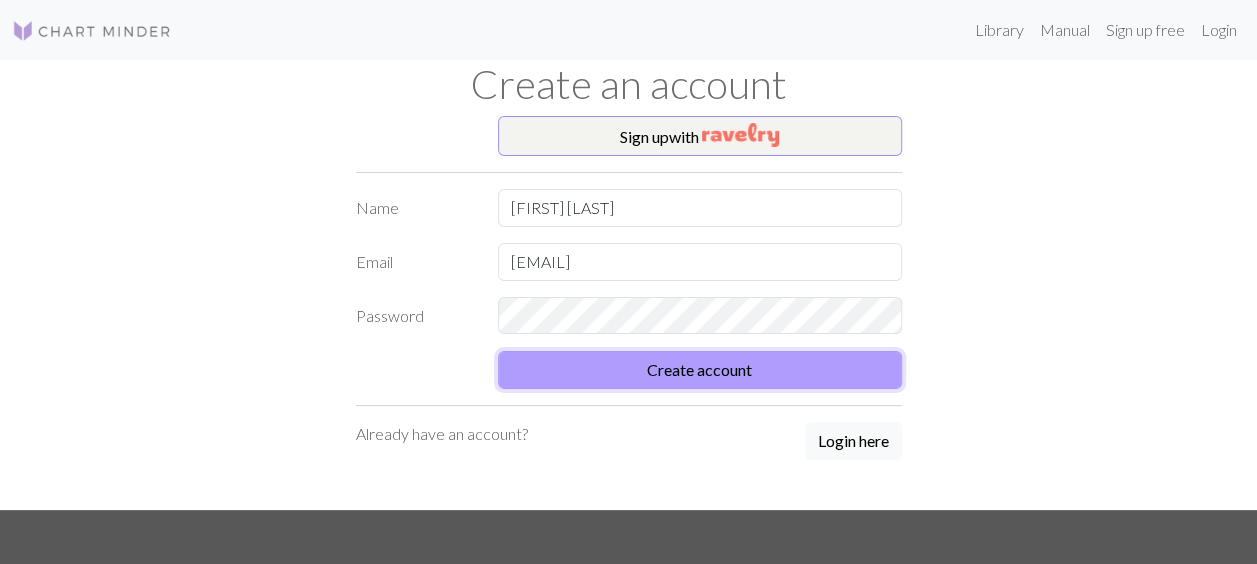 click on "Create account" at bounding box center [700, 370] 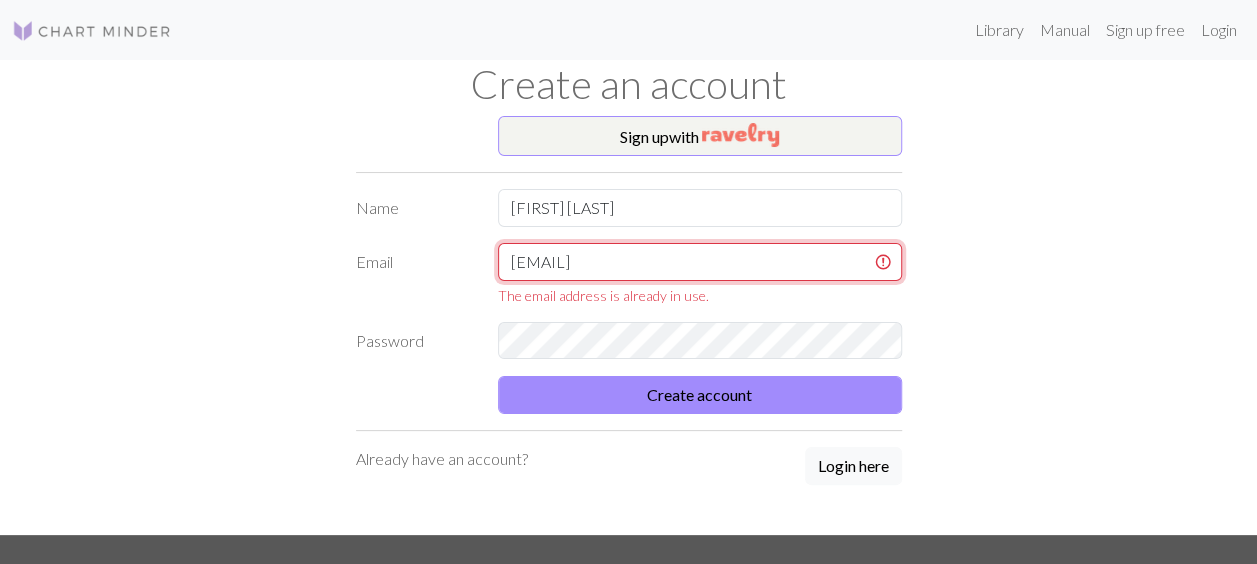 click on "[EMAIL]" at bounding box center (700, 262) 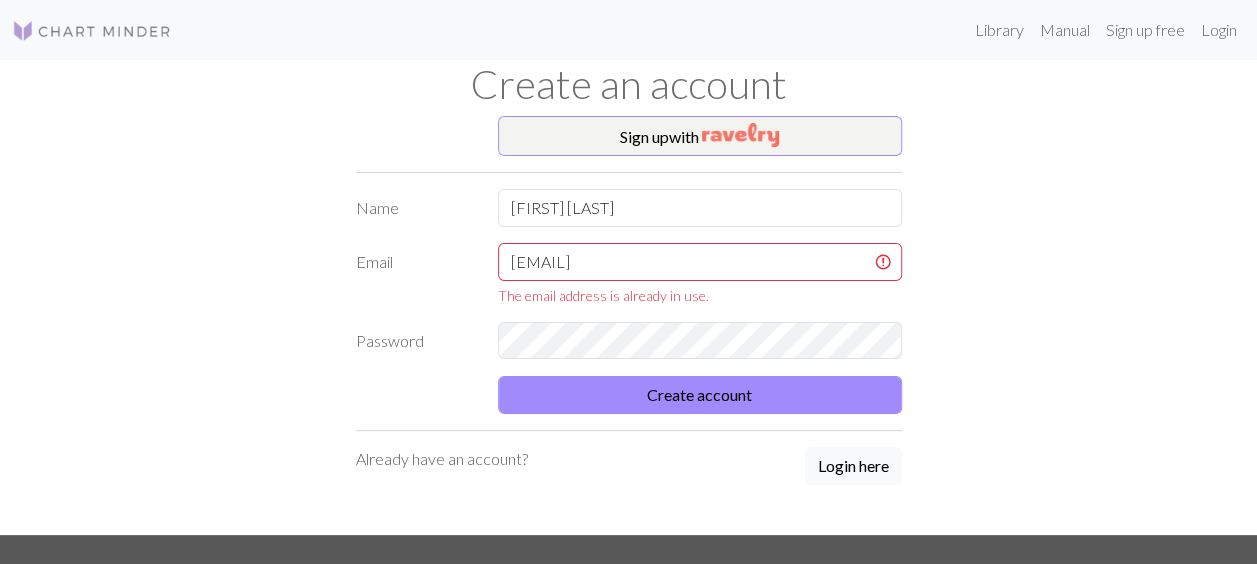 click on "Sign up  with   Name [FIRST] [LAST] Email [EMAIL] The email address is already in use. Password Create account Already have an account? Login here" at bounding box center [629, 325] 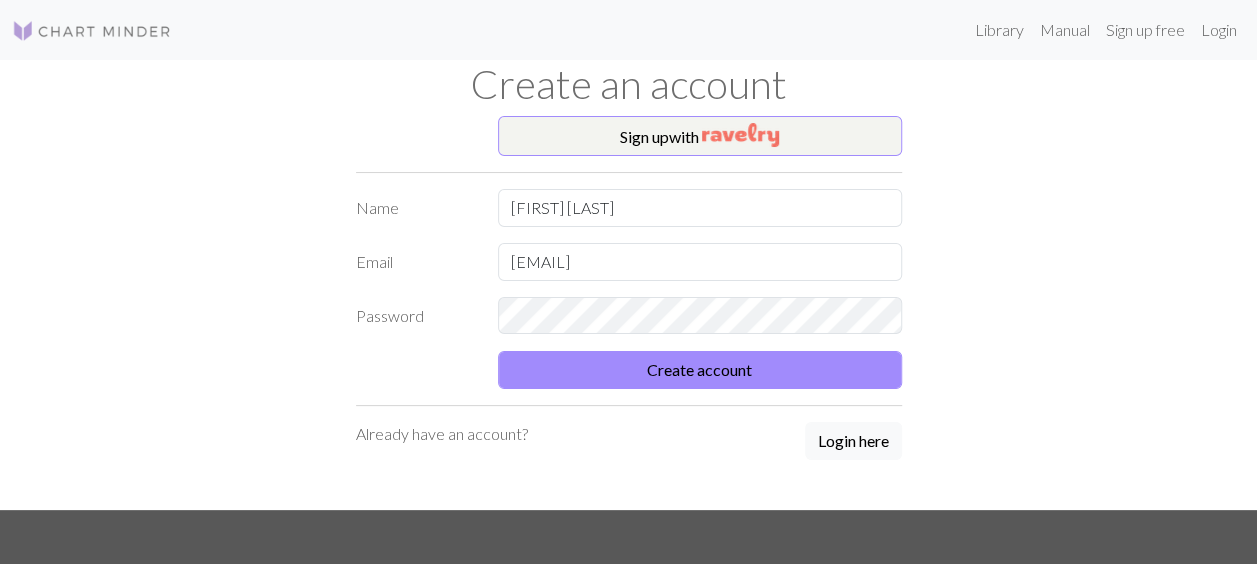 click on "Already have an account?" at bounding box center (442, 434) 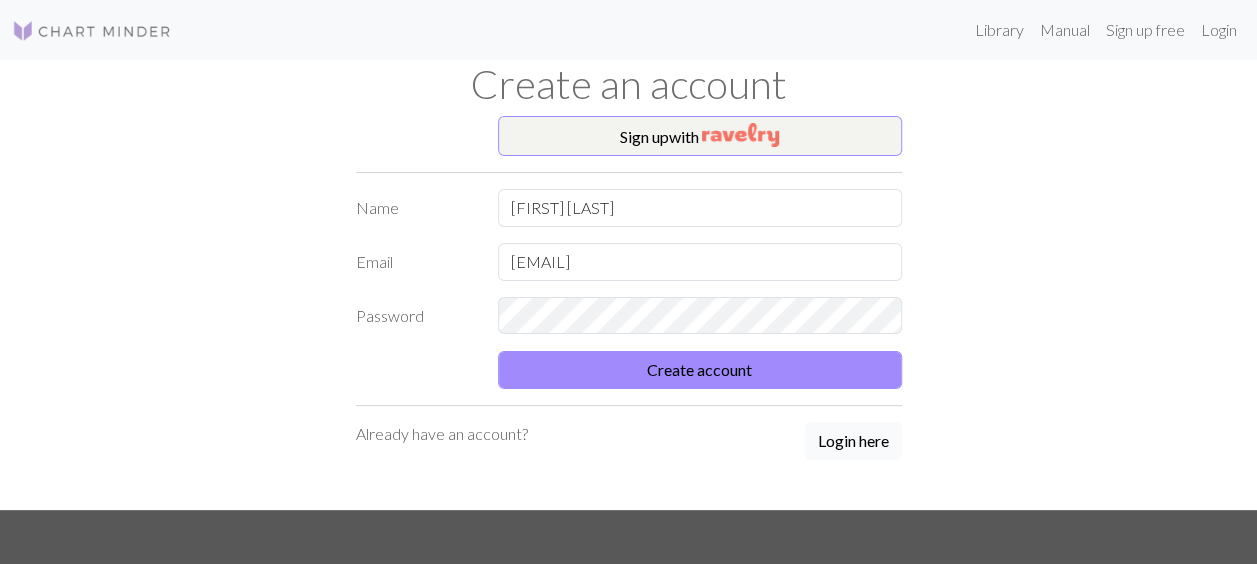 click on "Login here" at bounding box center (853, 441) 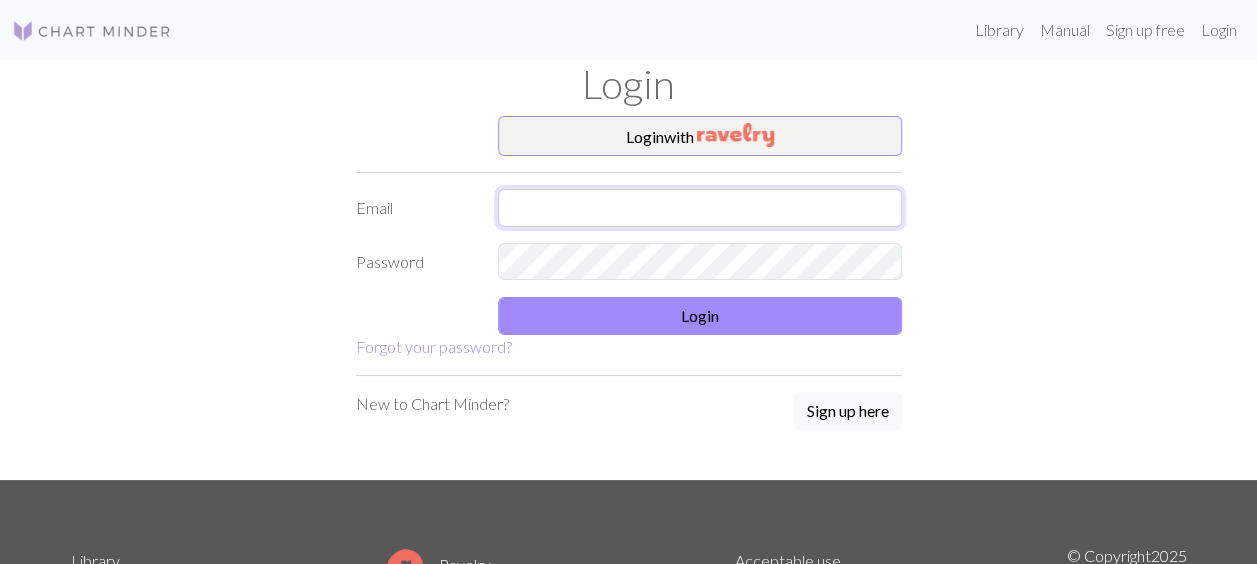click at bounding box center (700, 208) 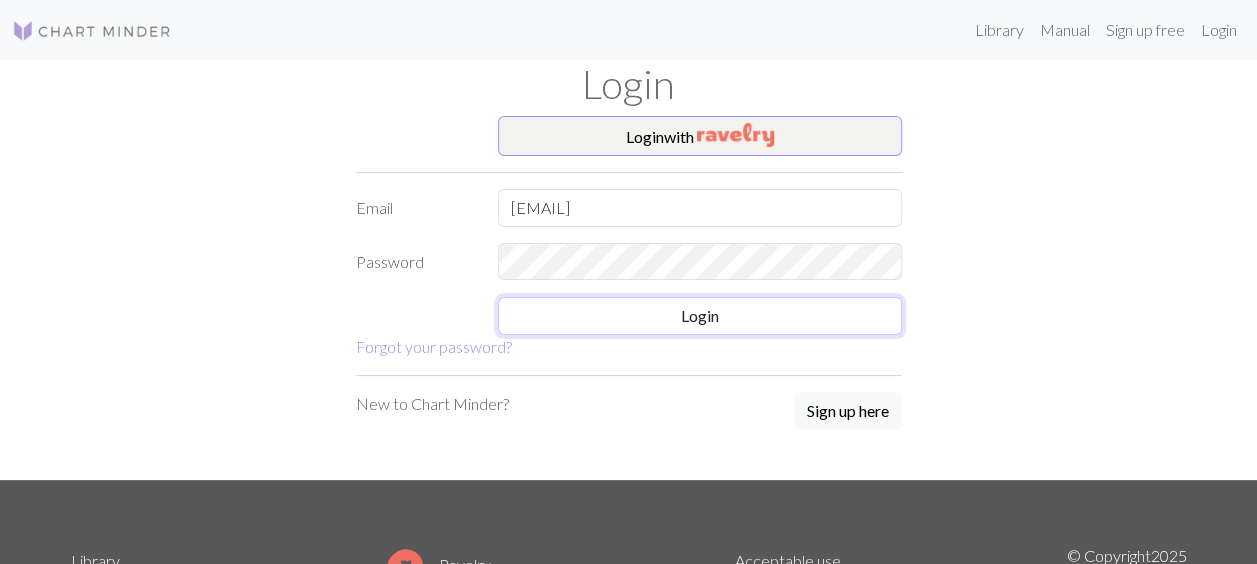 click on "Login" at bounding box center (700, 316) 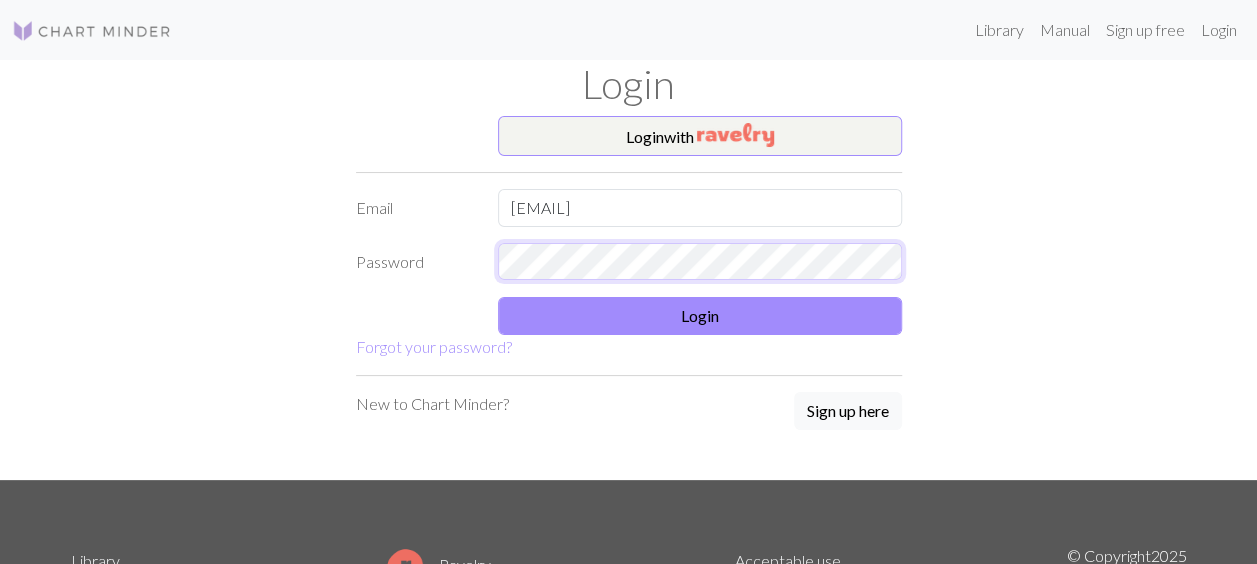 scroll, scrollTop: 0, scrollLeft: 0, axis: both 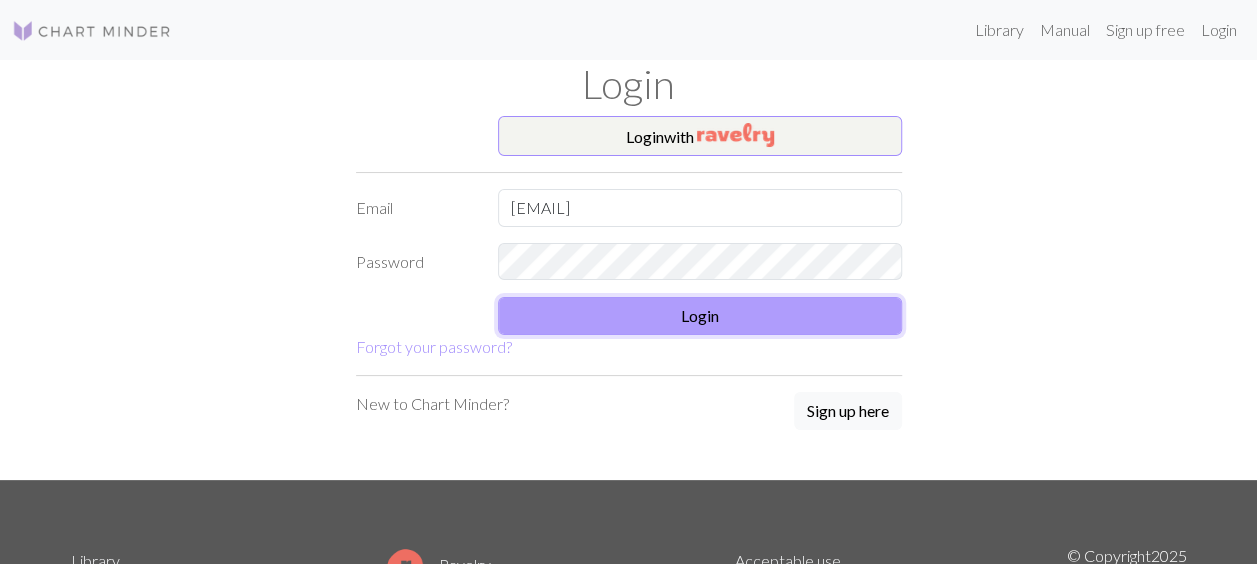 click on "Login" at bounding box center (700, 316) 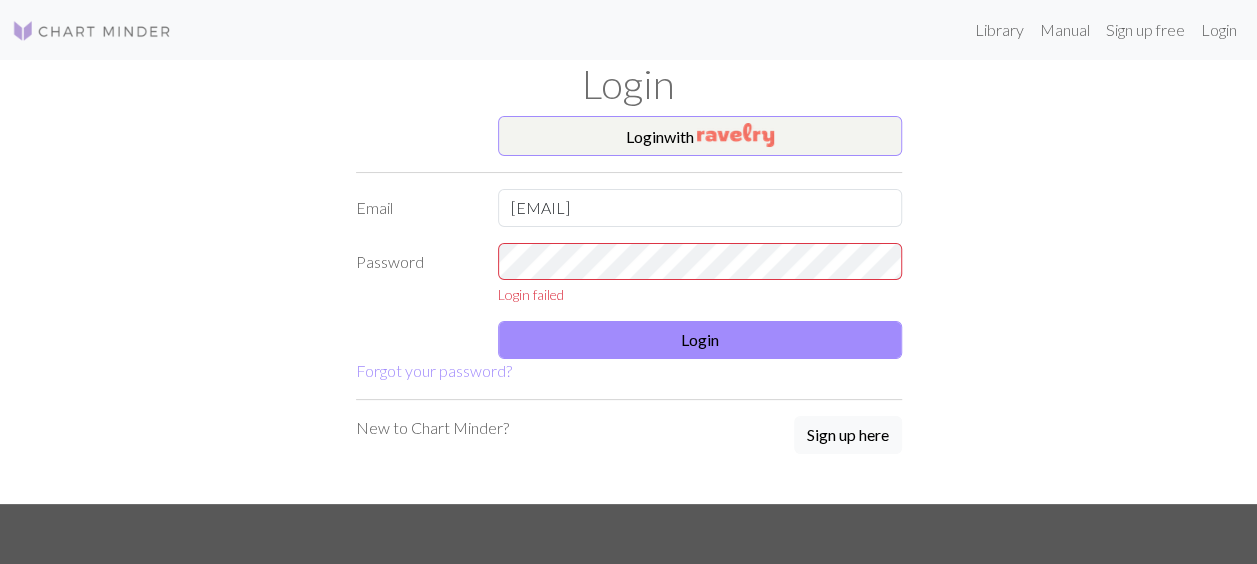 click on "Login  with   Email [EMAIL] Password Login failed Login Forgot your password? New to Chart Minder? Sign up here" at bounding box center (629, 310) 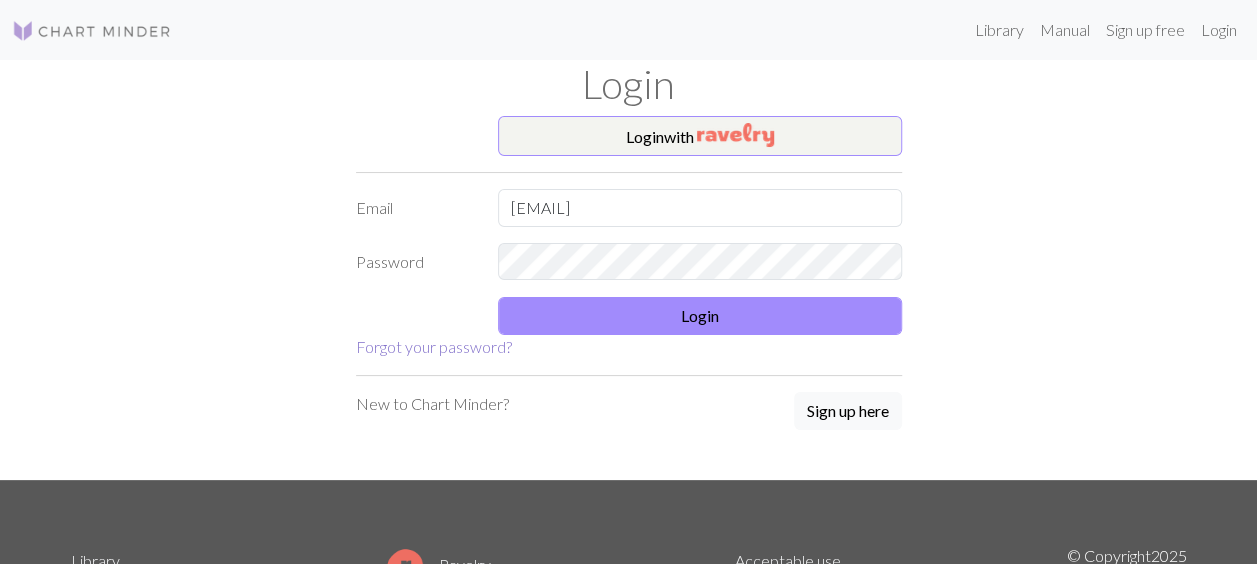 click on "Forgot your password?" at bounding box center (434, 346) 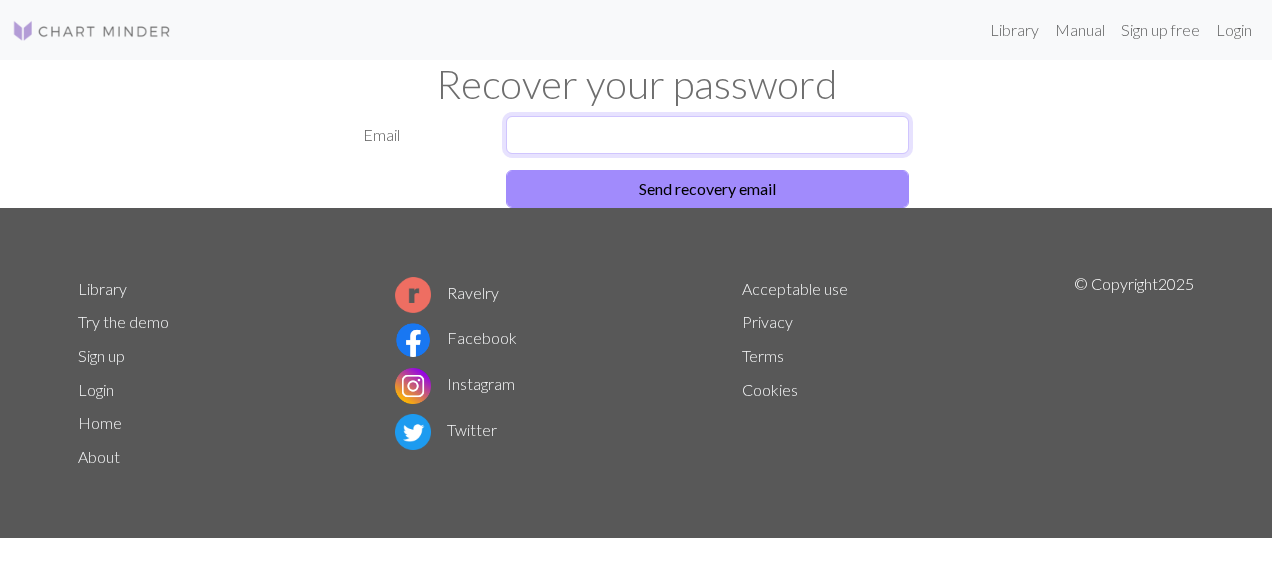 click at bounding box center (708, 135) 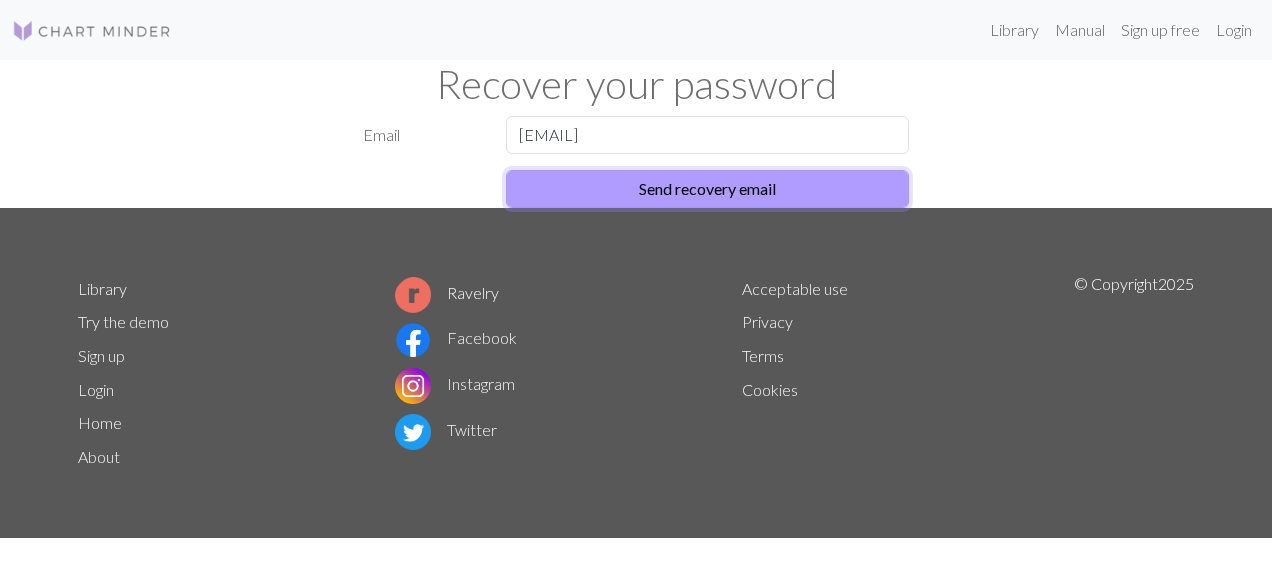 click on "Send recovery email" at bounding box center (708, 189) 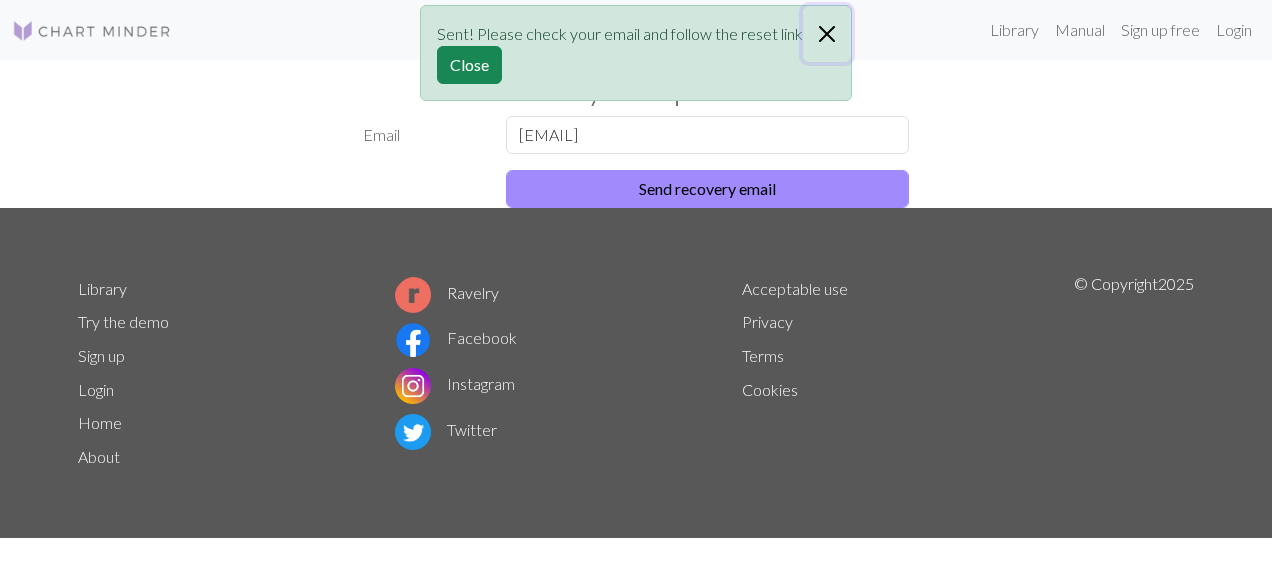 click at bounding box center (827, 34) 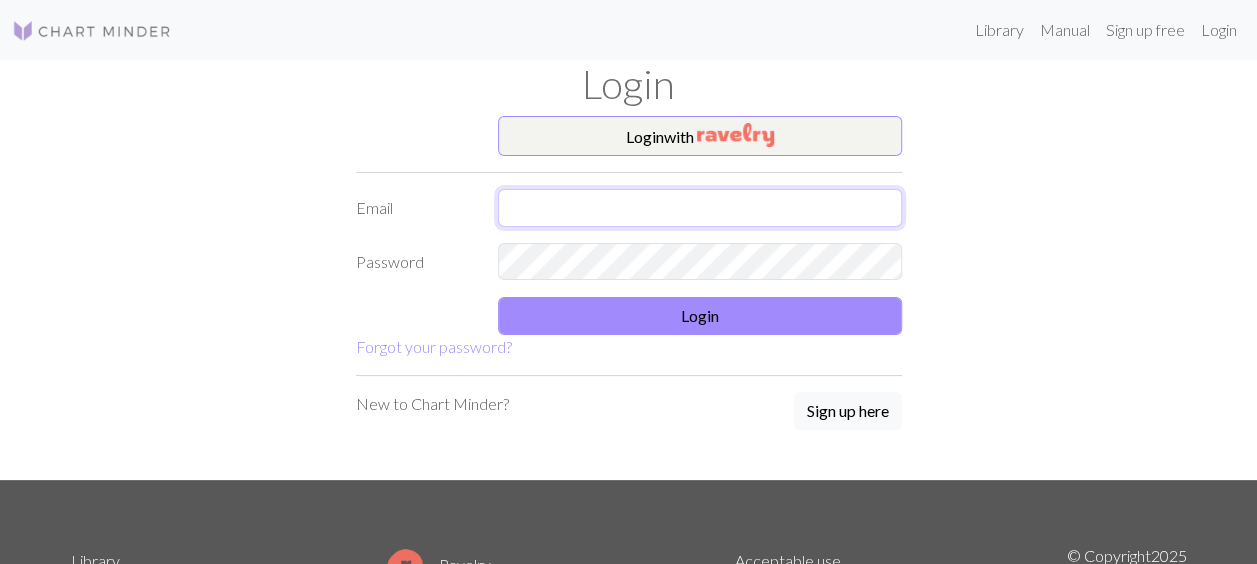 click at bounding box center [700, 208] 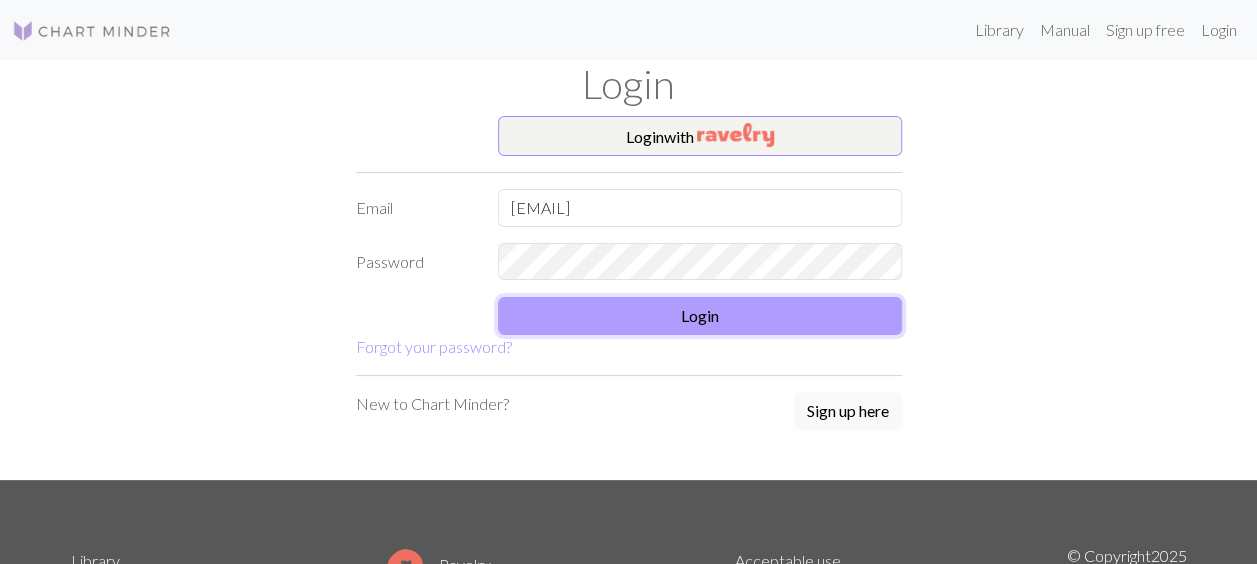 click on "Login" at bounding box center (700, 316) 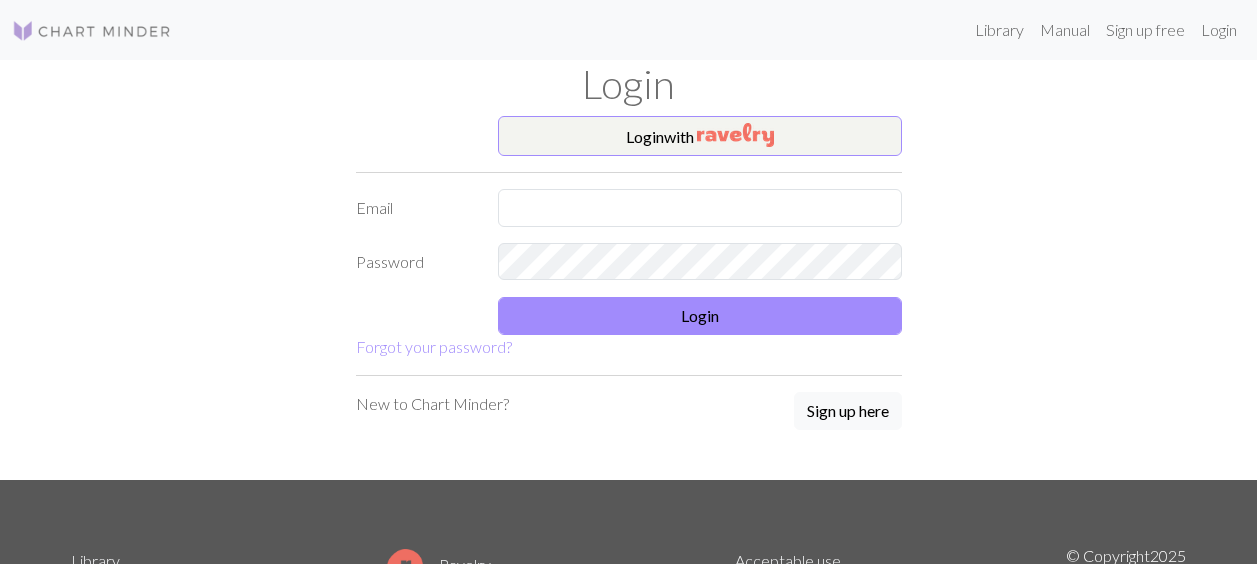 scroll, scrollTop: 0, scrollLeft: 0, axis: both 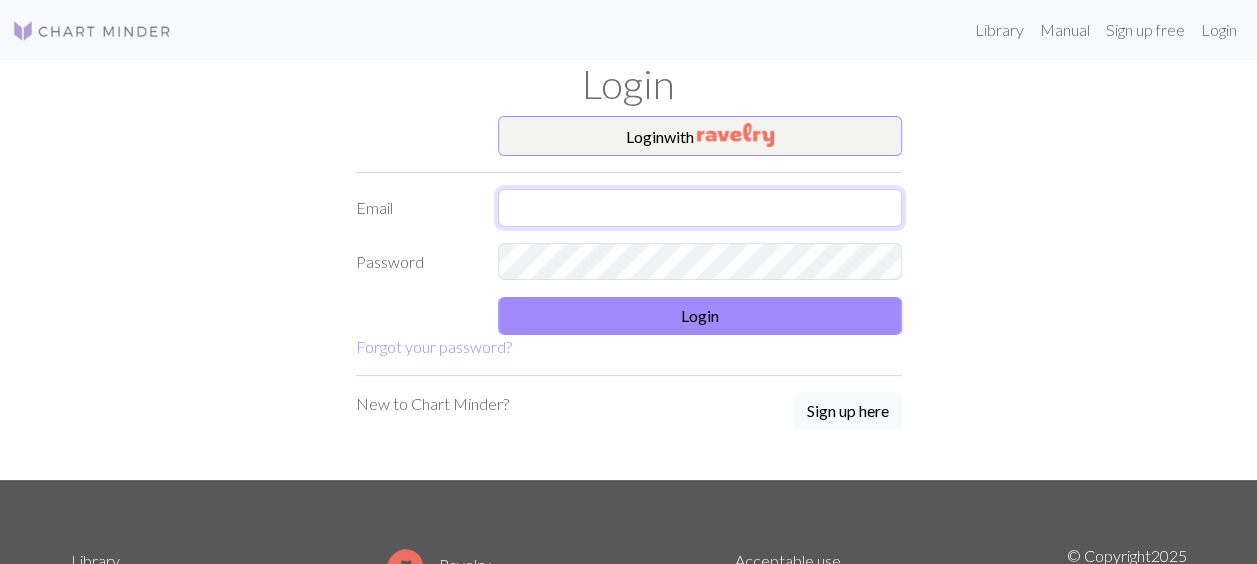 click at bounding box center (700, 208) 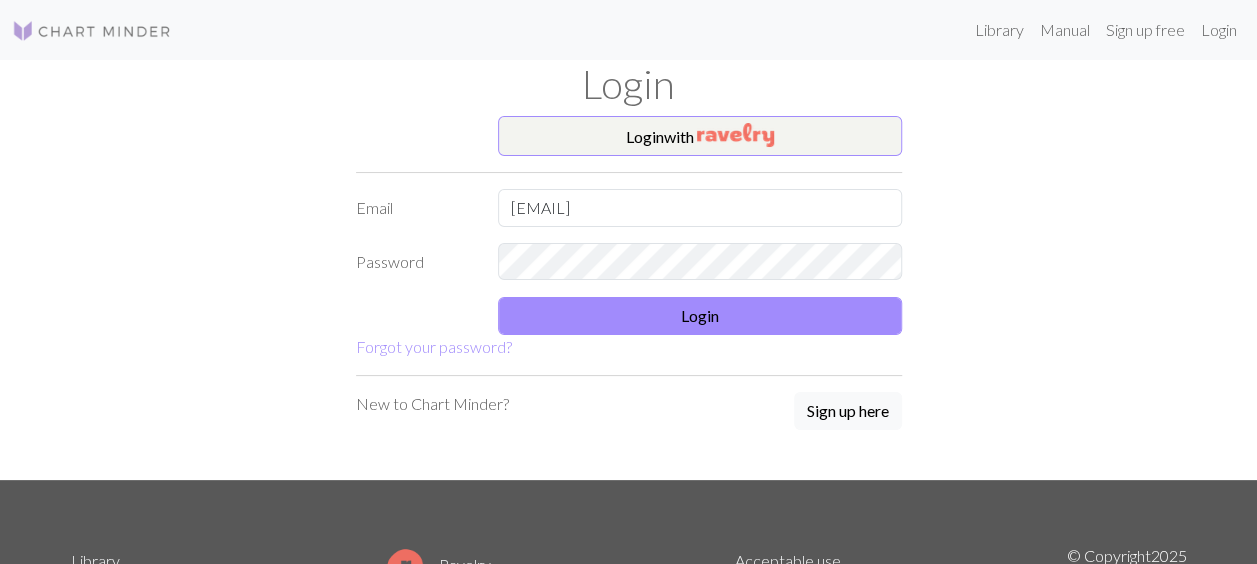 click on "Login  with   Email [EMAIL] Password Login Forgot your password?" at bounding box center [629, 237] 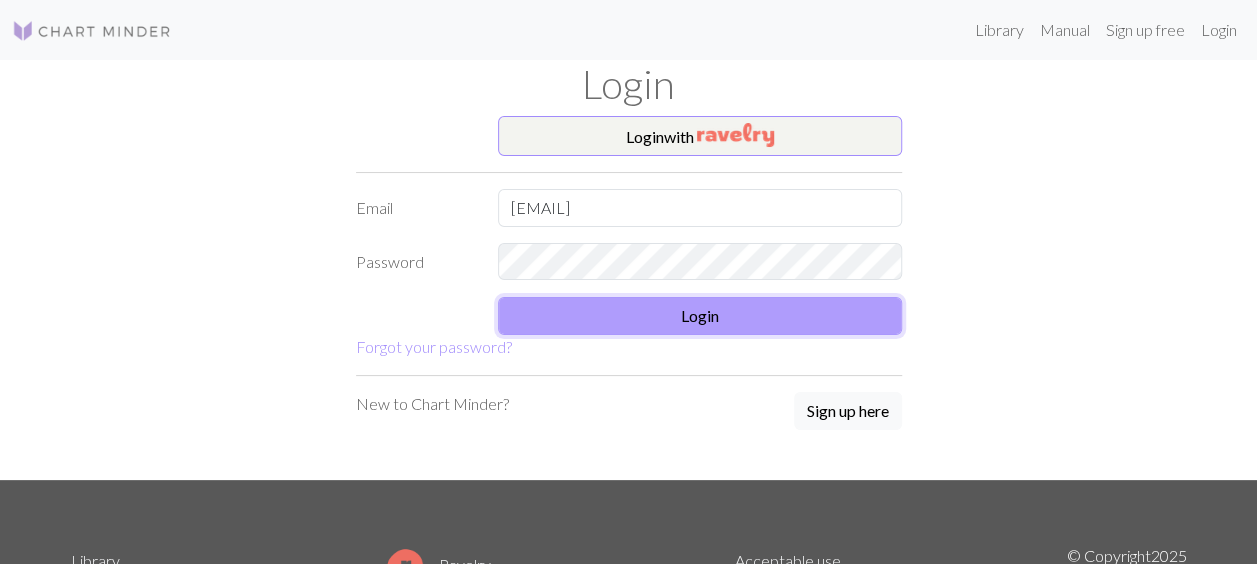 click on "Login" at bounding box center (700, 316) 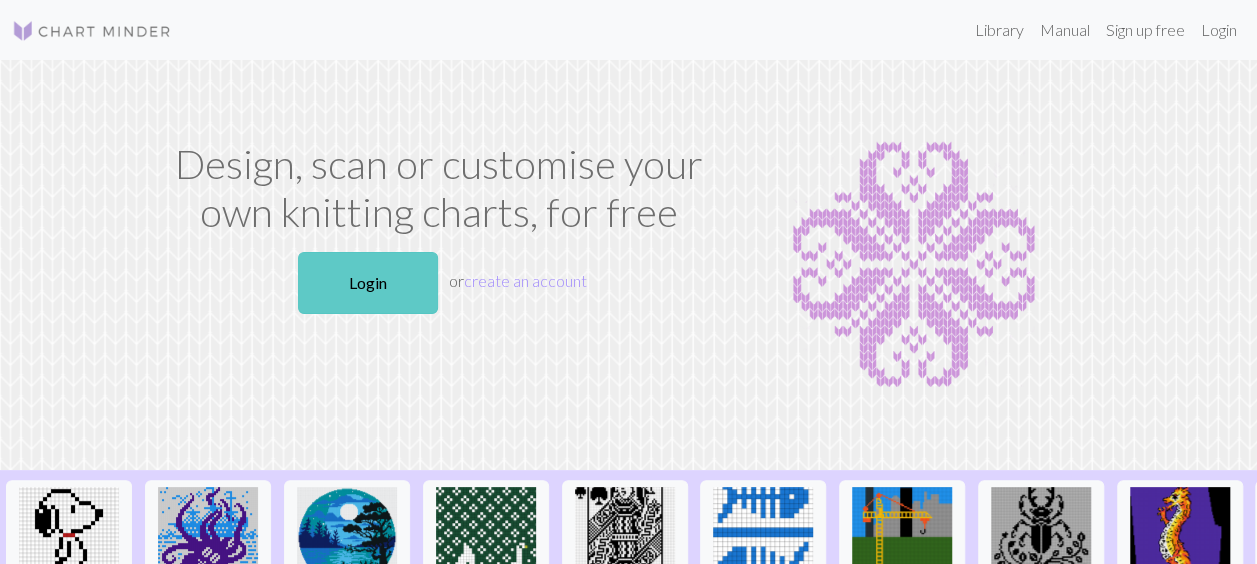 click on "Login" at bounding box center [368, 283] 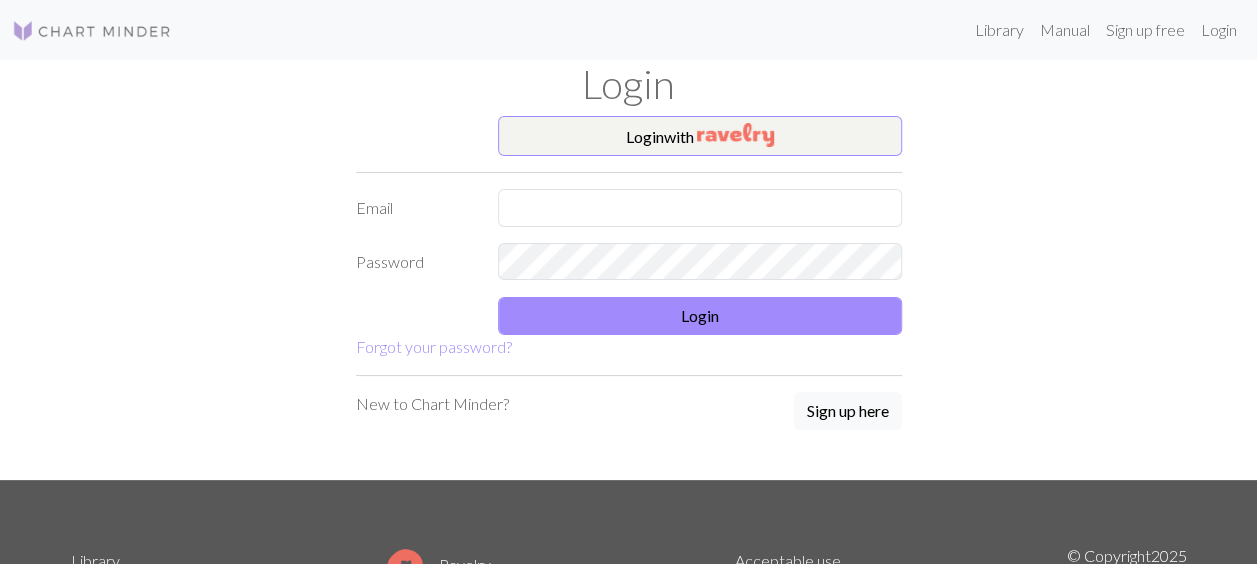 click on "Login  with   Email Password Login Forgot your password?" at bounding box center [629, 237] 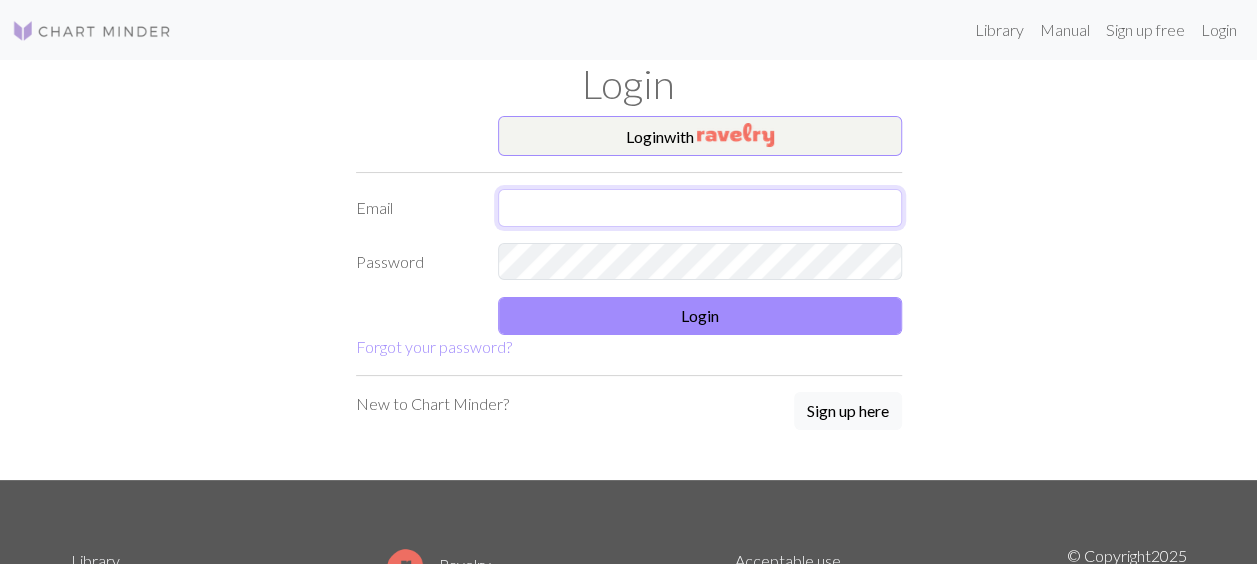 click at bounding box center [700, 208] 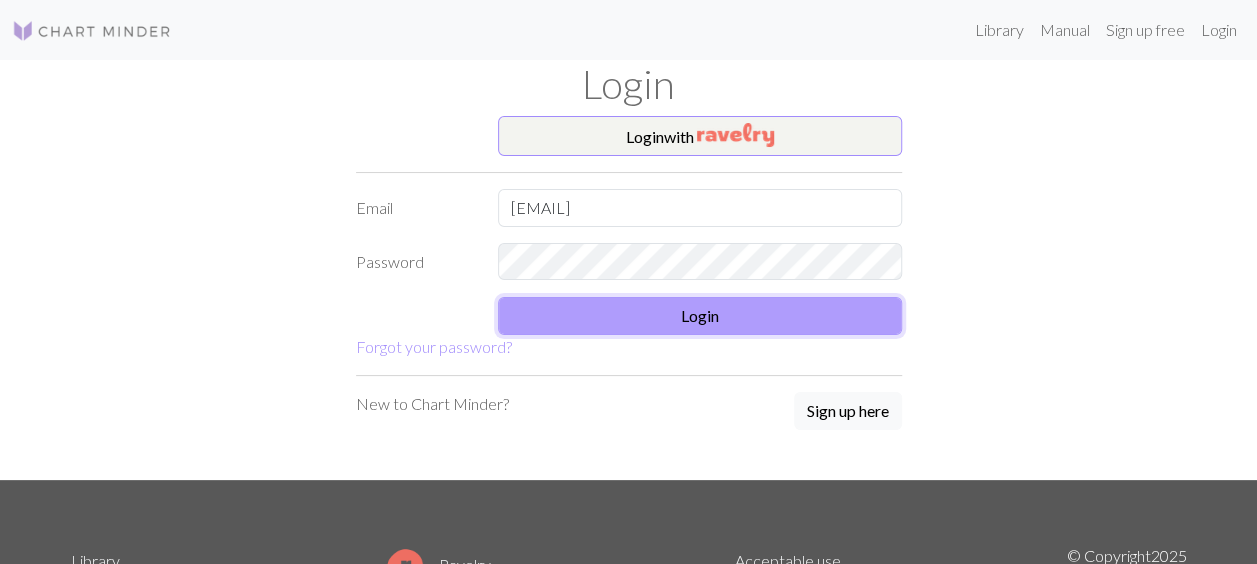 click on "Login" at bounding box center [700, 316] 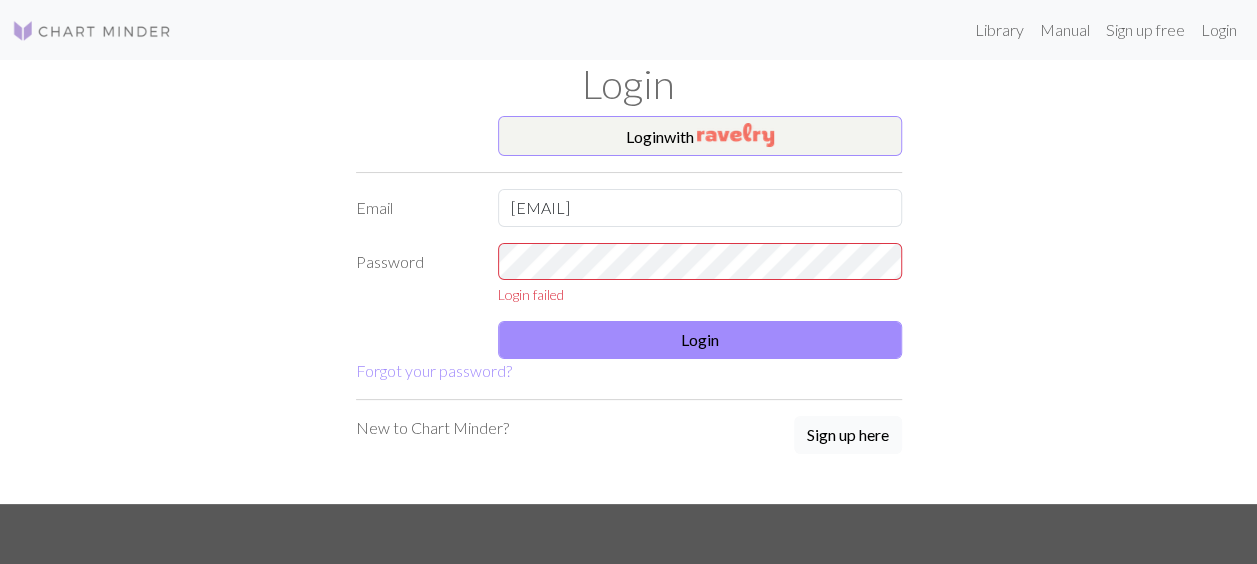 click on "Sign up here" at bounding box center [848, 435] 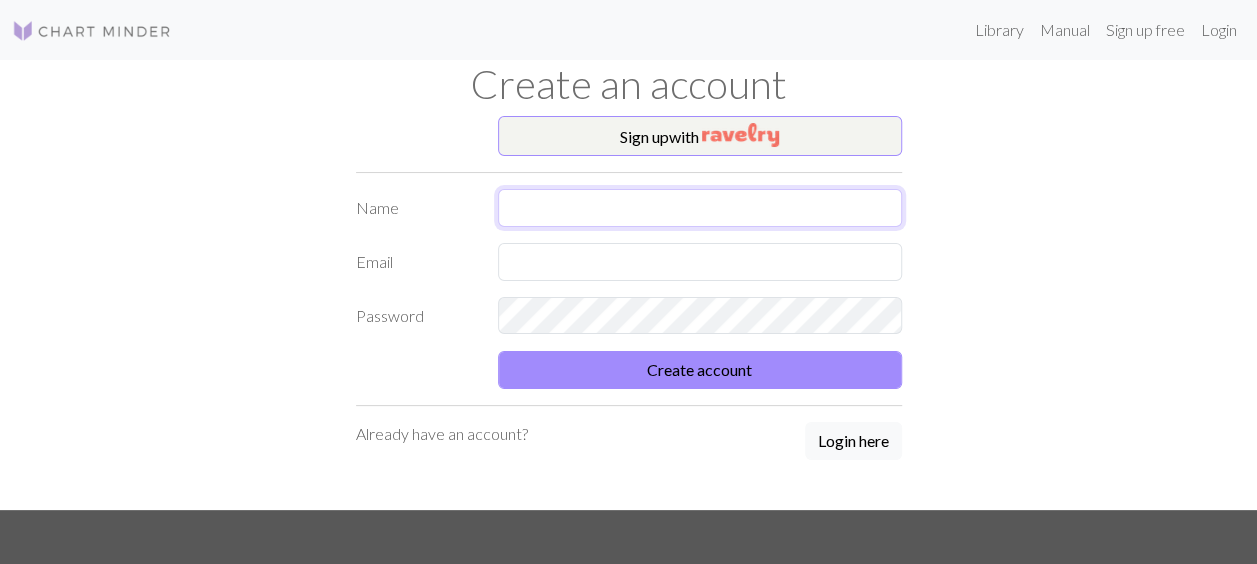 click at bounding box center [700, 208] 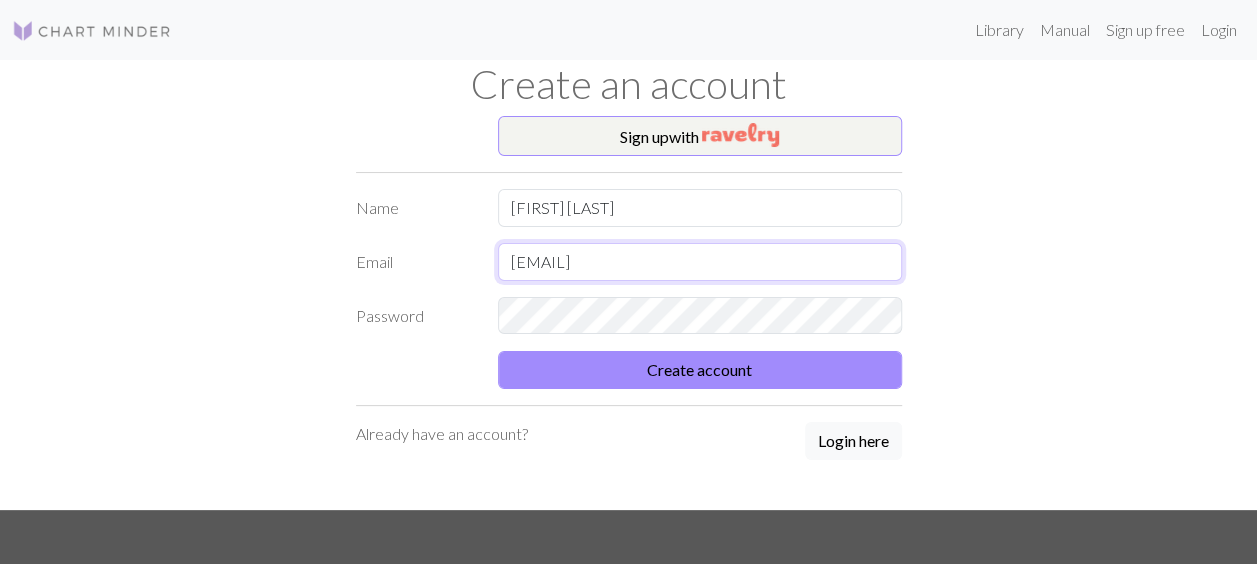 click on "[EMAIL]" at bounding box center (700, 262) 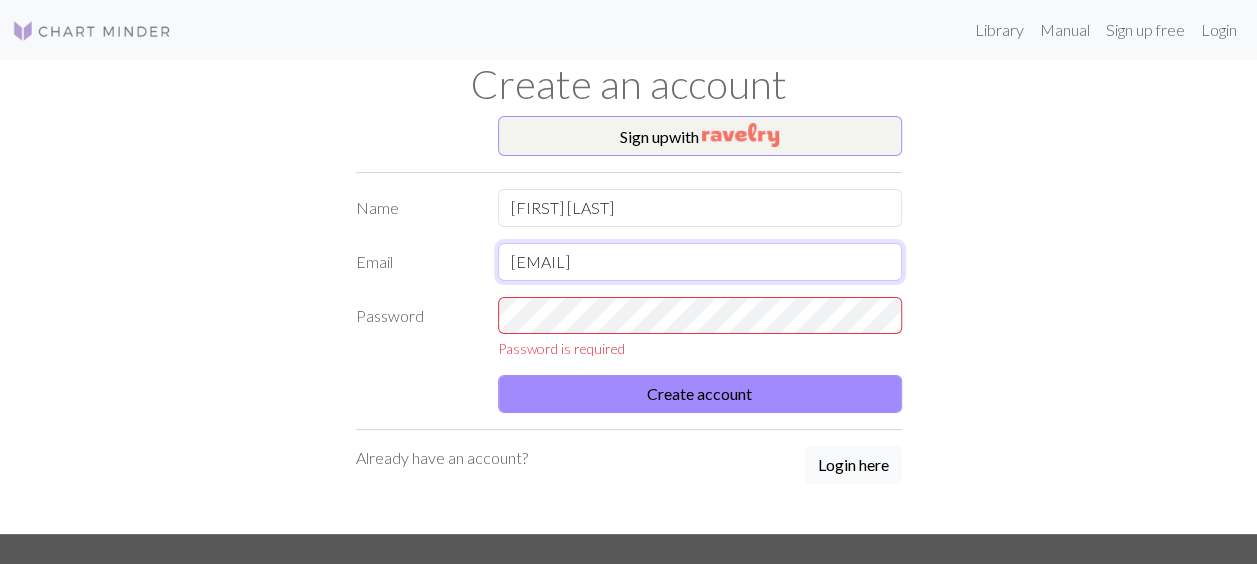 type on "pamelarodriguezf13@gmail.com" 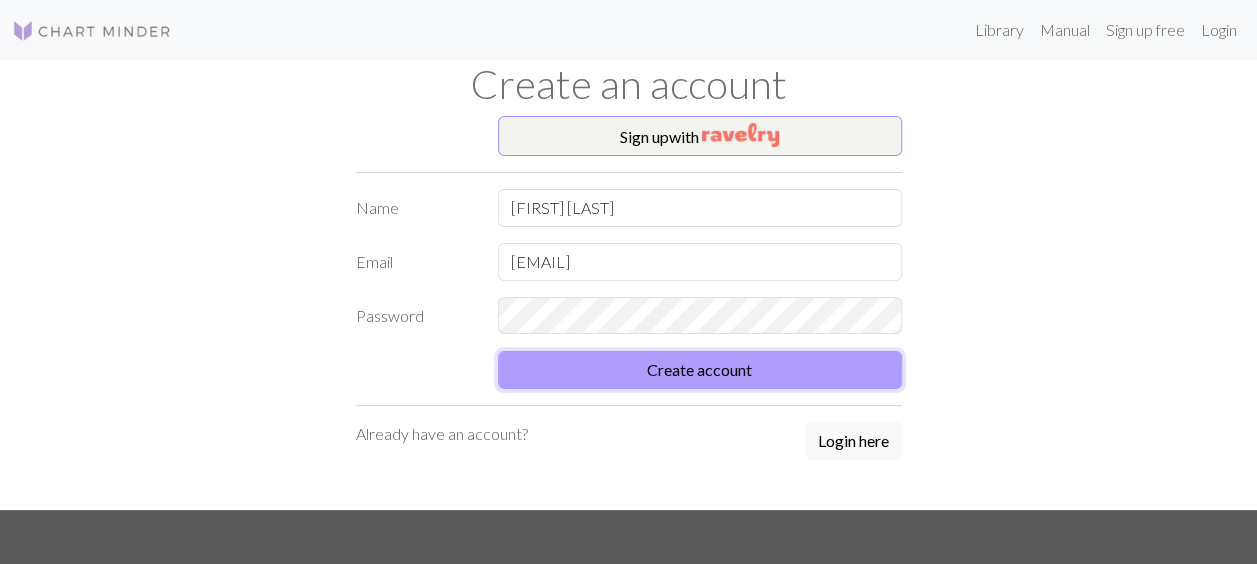 click on "Create account" at bounding box center (700, 370) 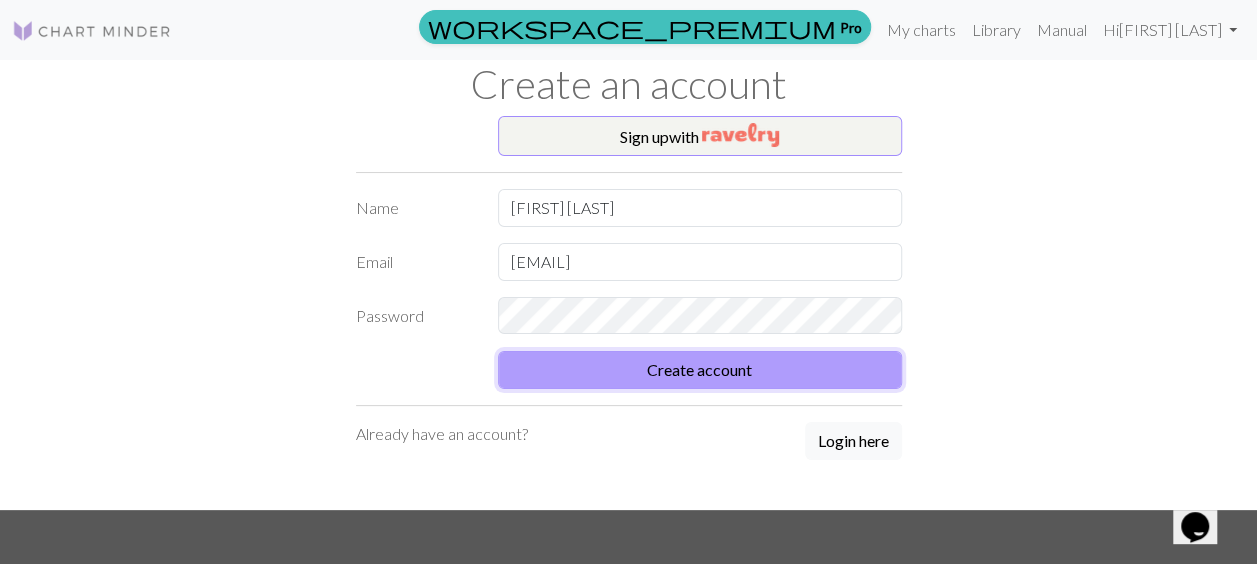 click on "Create account" at bounding box center (700, 370) 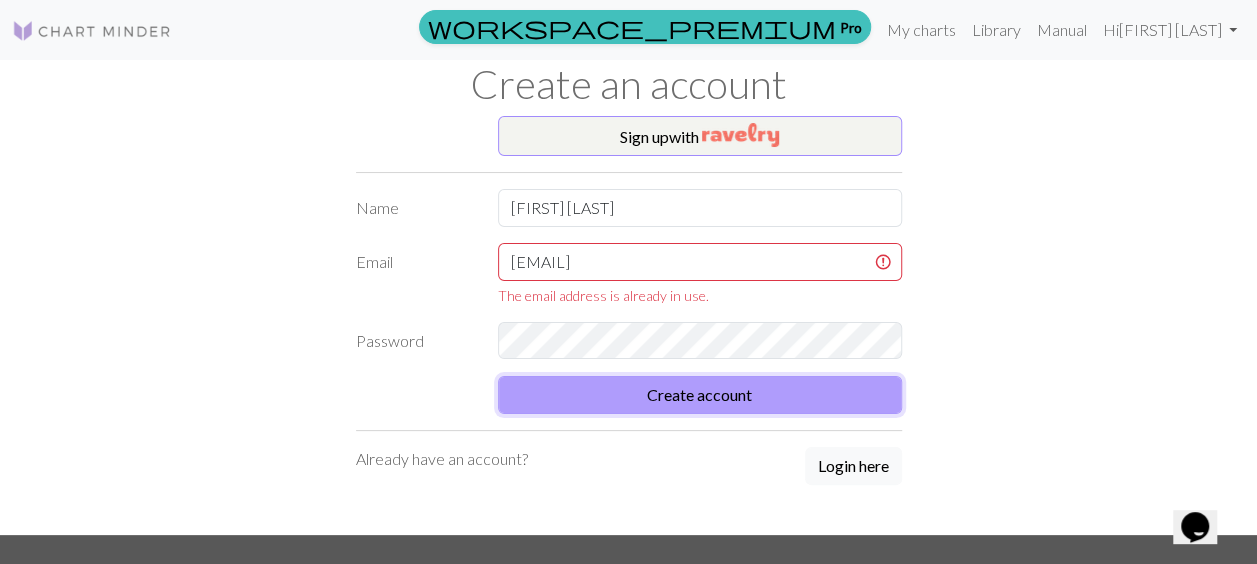 click on "Create account" at bounding box center [700, 395] 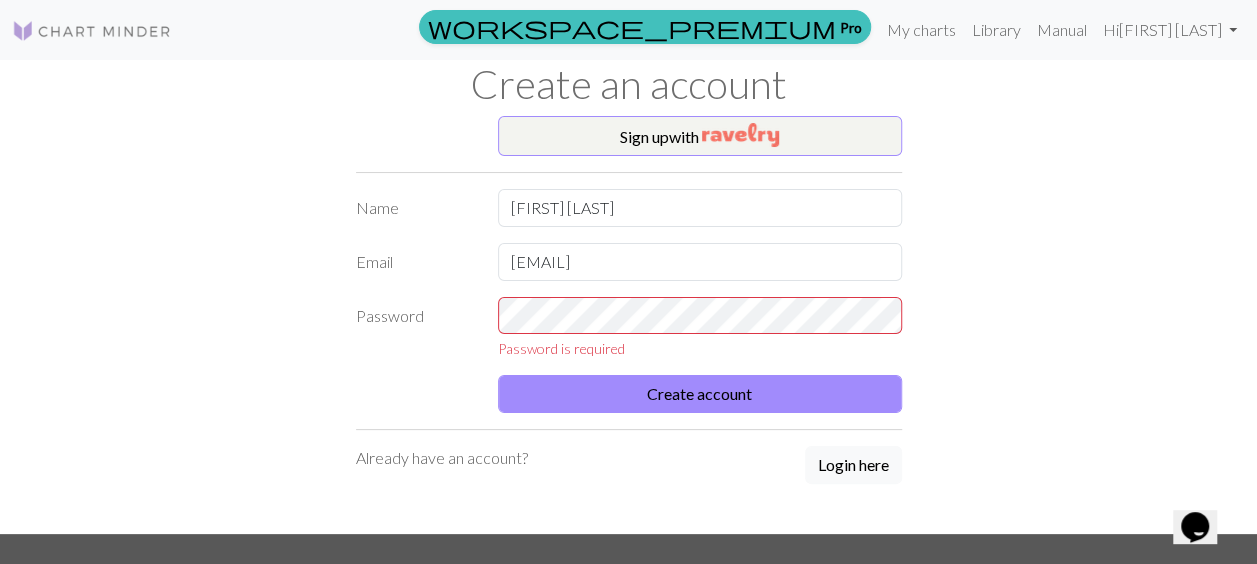 click on "Already have an account?" at bounding box center (442, 458) 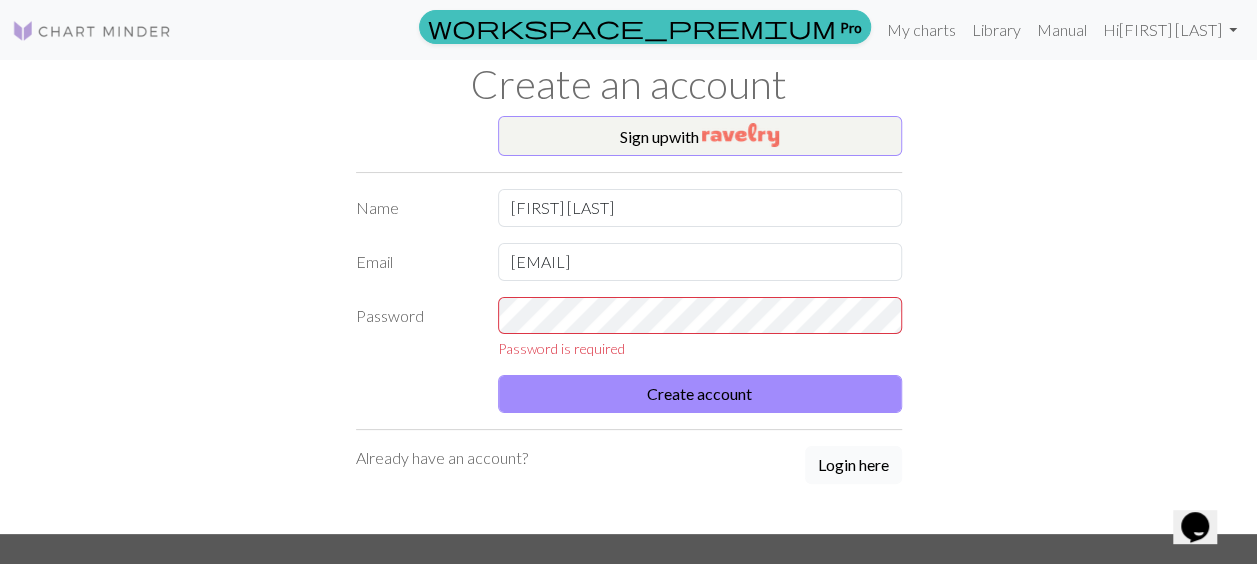 click on "Login here" at bounding box center [853, 465] 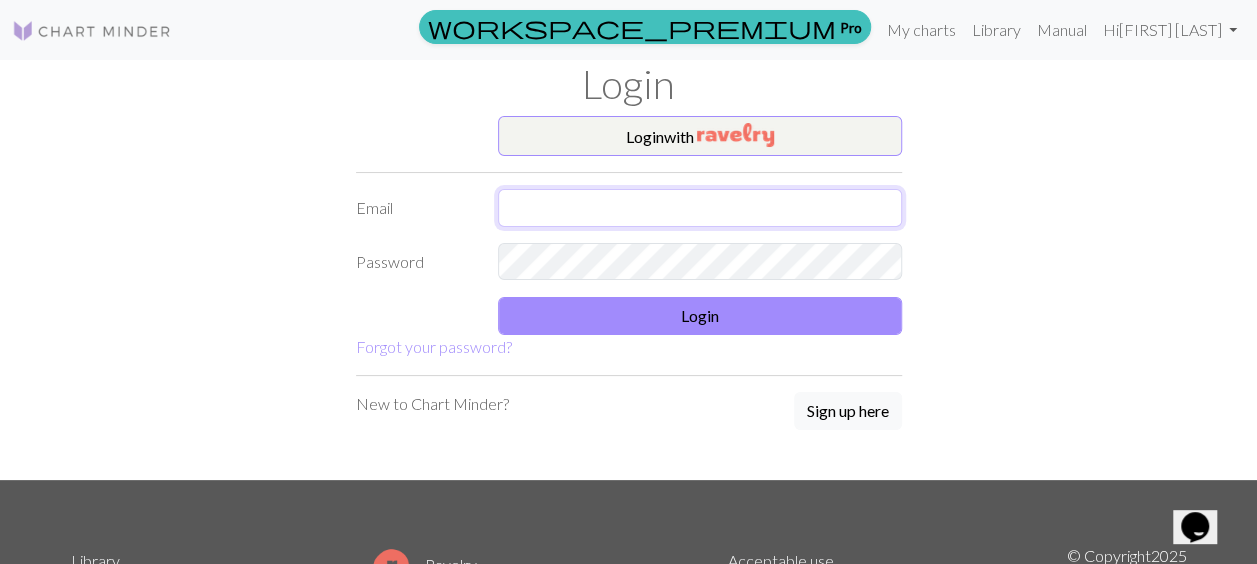 click at bounding box center [700, 208] 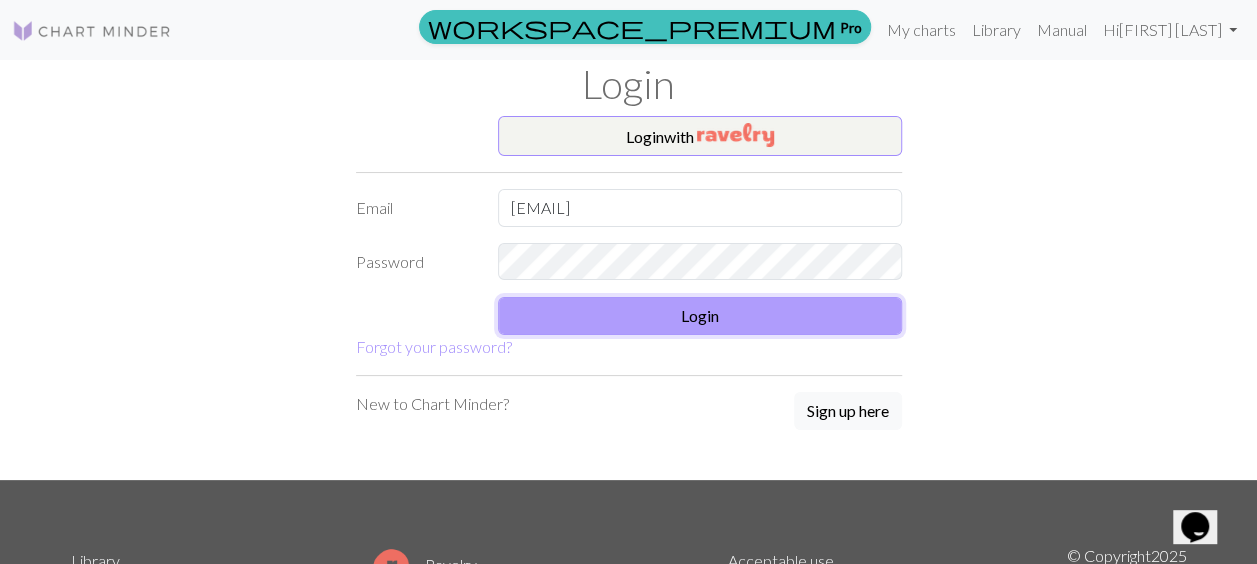 click on "Login" at bounding box center [700, 316] 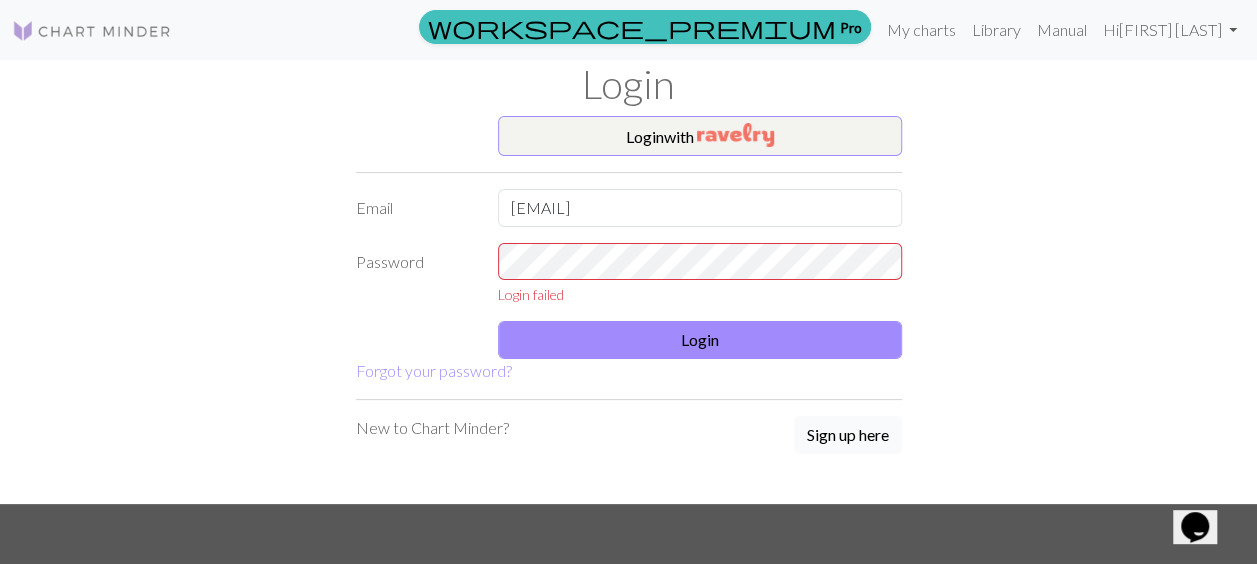 click on "Sign up here" at bounding box center [848, 435] 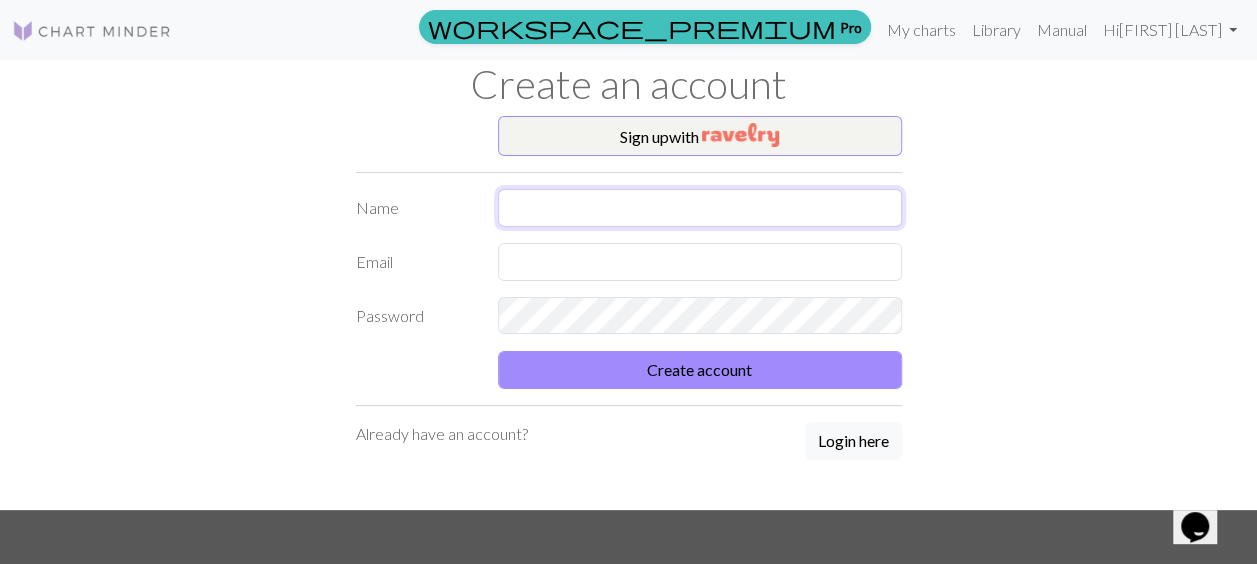 click at bounding box center [700, 208] 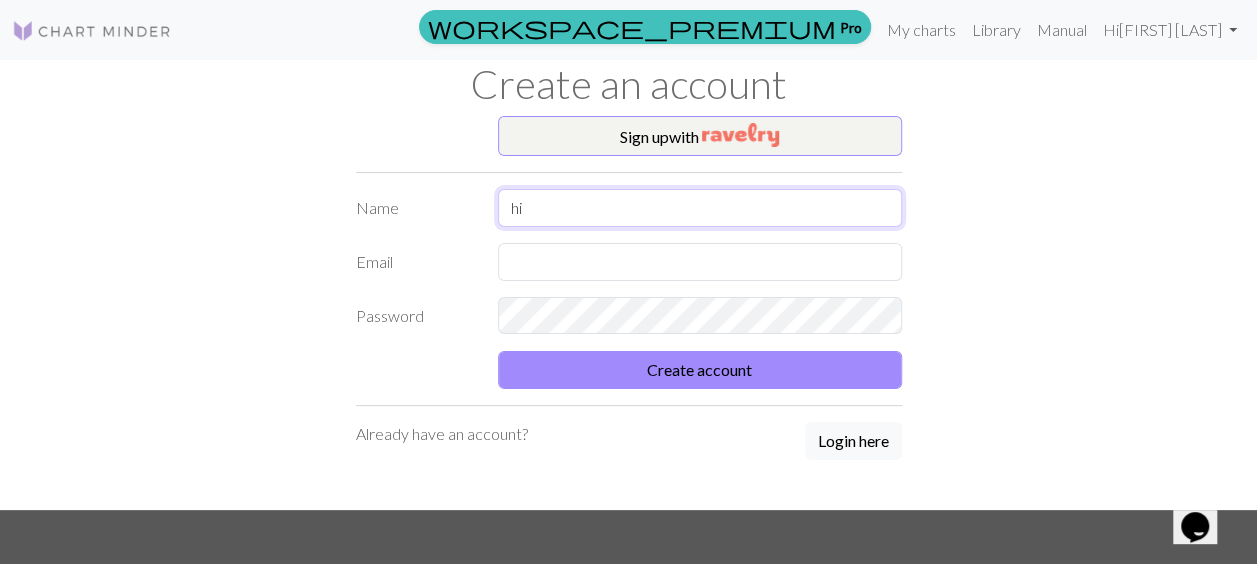 type on "h" 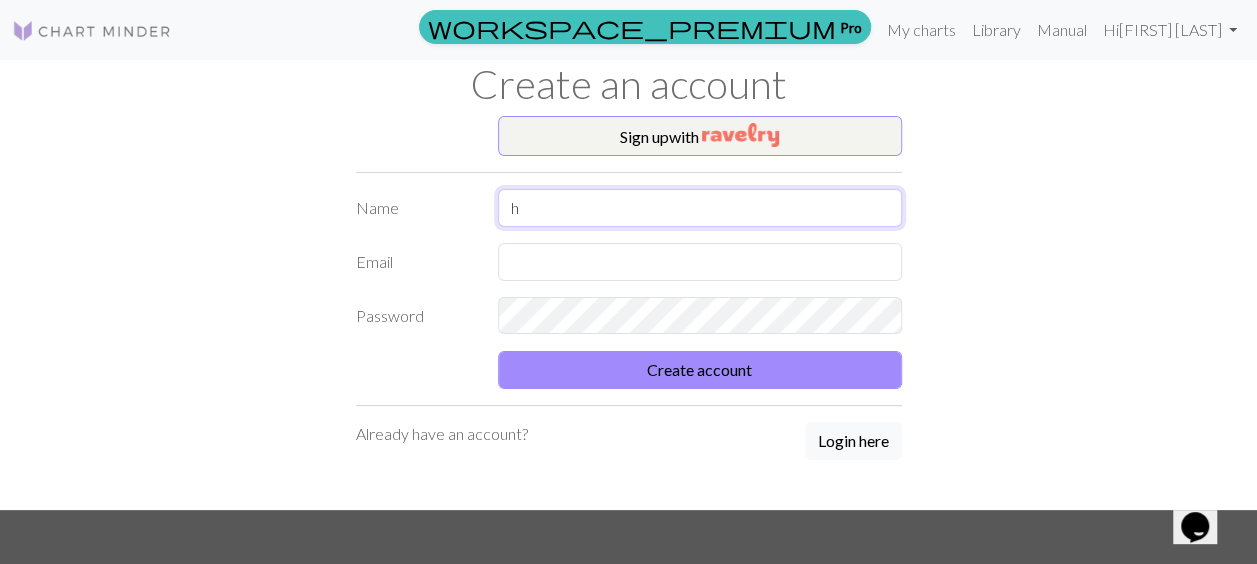 type 